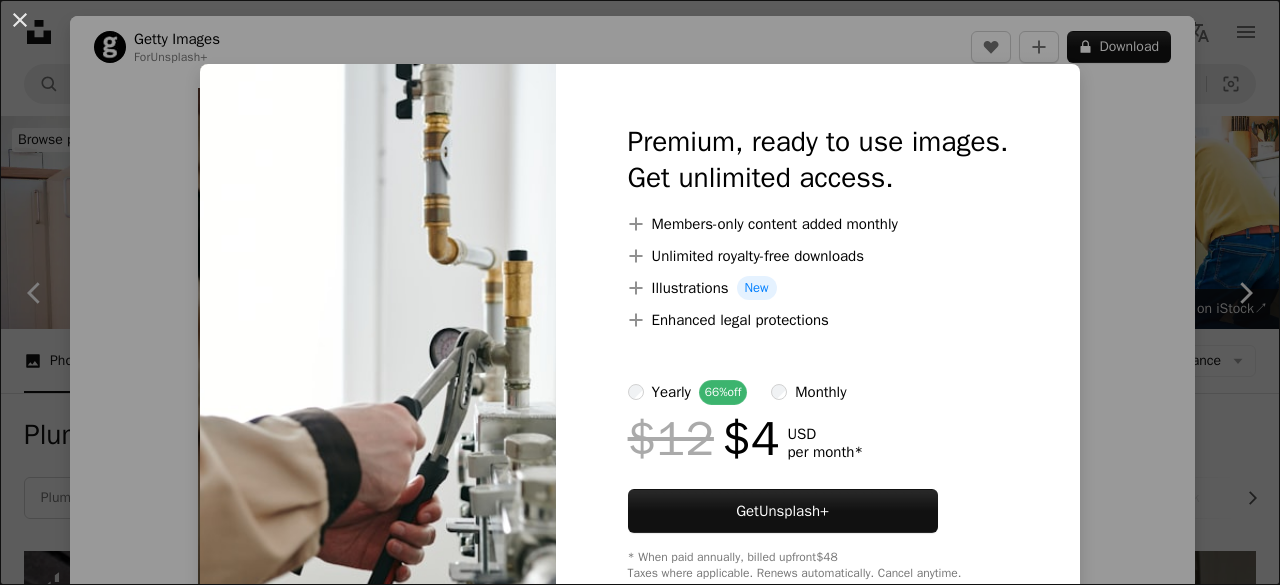 click on "An X shape Premium, ready to use images. Get unlimited access. A plus sign Members-only content added monthly A plus sign Unlimited royalty-free downloads A plus sign Illustrations  New A plus sign Enhanced legal protections yearly 66%  off monthly $12   $4 USD per month * Get  Unsplash+ * When paid annually, billed upfront  $48 Taxes where applicable. Renews automatically. Cancel anytime." at bounding box center (640, 292) 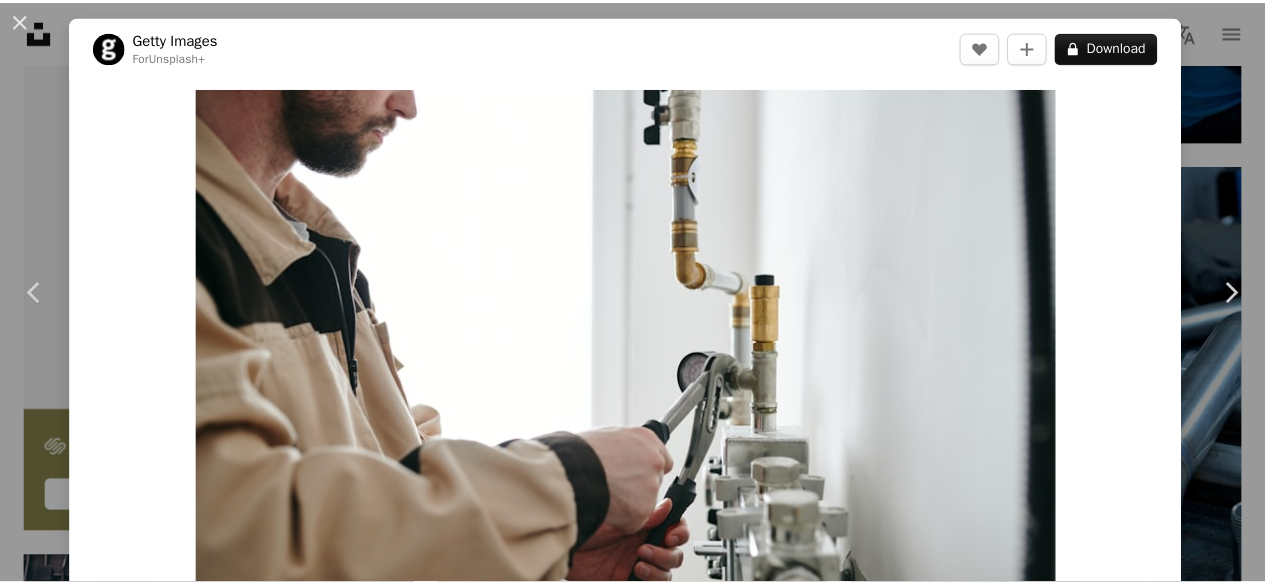 scroll, scrollTop: 4200, scrollLeft: 0, axis: vertical 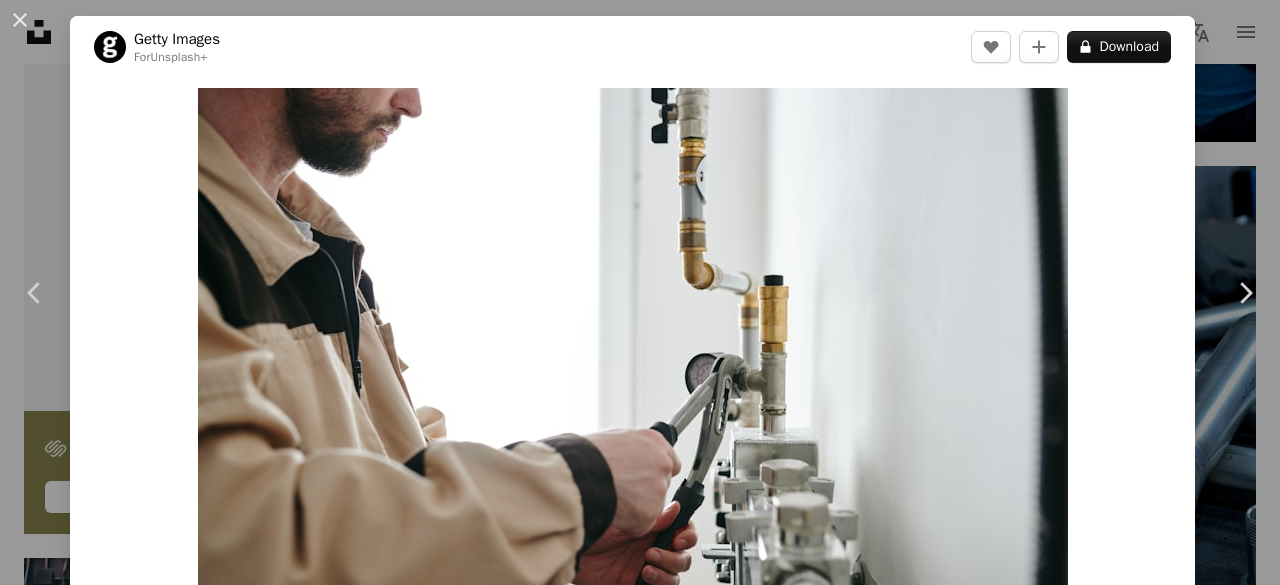 click on "[MONTH] [DAY], [YEAR]" at bounding box center [640, 292] 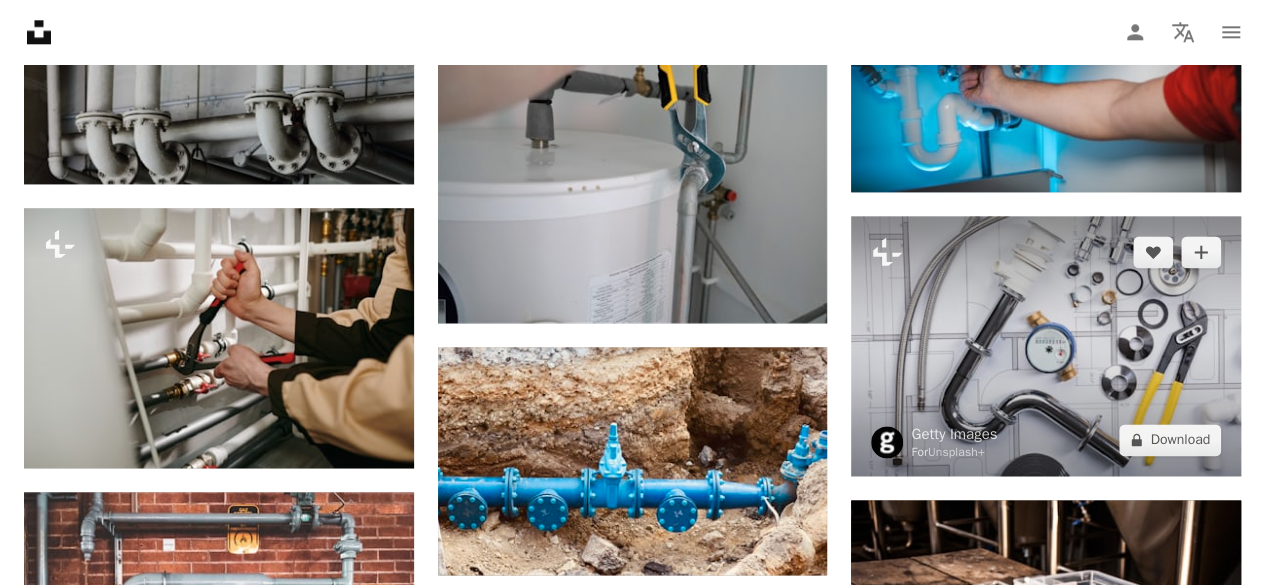scroll, scrollTop: 1200, scrollLeft: 0, axis: vertical 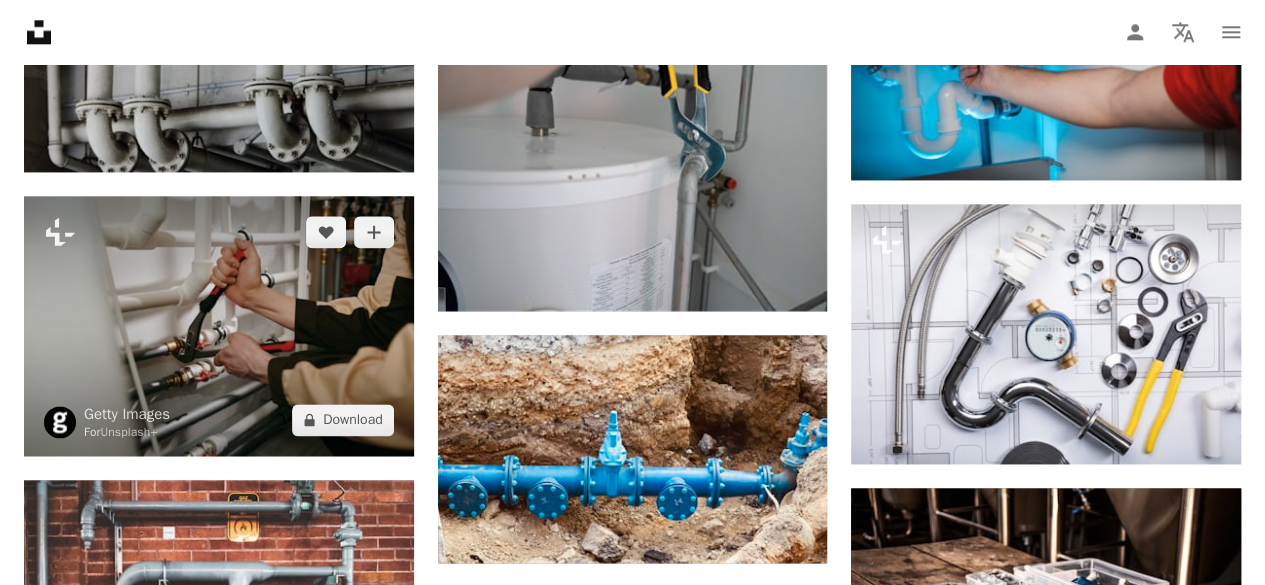 click at bounding box center [219, 326] 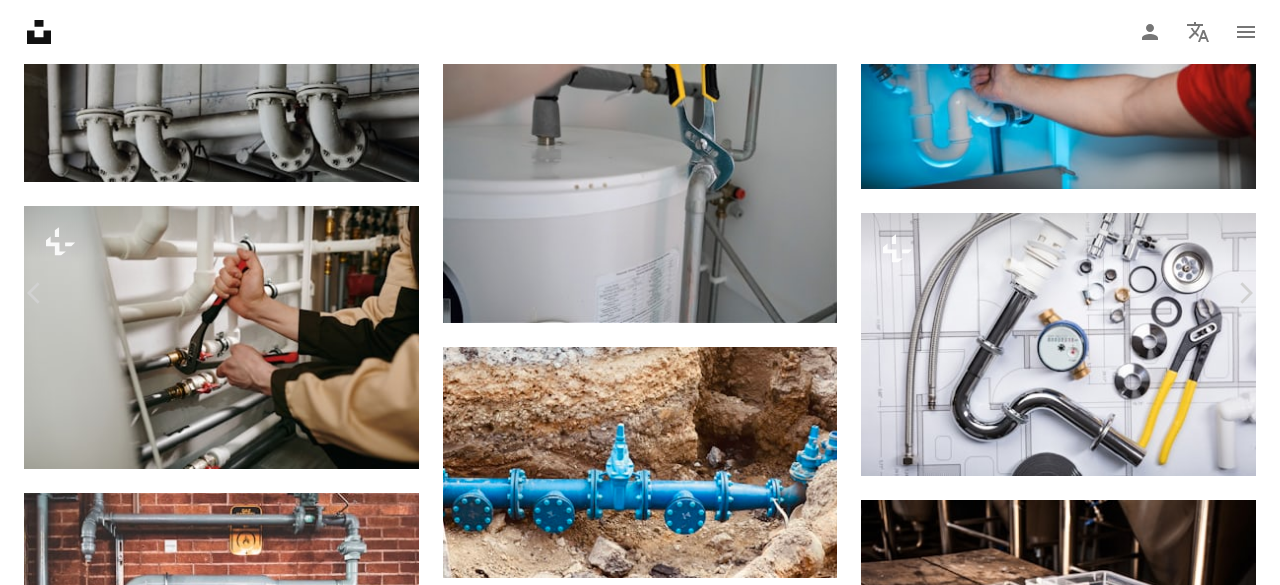click on "An X shape Chevron left Chevron right Getty Images For Unsplash+ A heart A plus sign A lock Download Zoom in ––– –– –– ––– ––– –––– –––– A forward-right arrow Share More Actions ––– – ––– – – –– – –––– –––– ––– ––– –––– –––– ––– ––– – –––– –––– ––– ––– –––– –––– ––– ––– – –––– –––– ––– ––– Plus sign for Unsplash+ A heart A plus sign Getty Images For Unsplash+ A lock Download Plus sign for Unsplash+ A heart A plus sign [NAME] For Unsplash+ A lock Download Plus sign for Unsplash+ A heart A plus sign Getty Images For Unsplash+ A lock Download Plus sign for Unsplash+ A heart A plus sign Getty Images For Unsplash+ A lock Download Plus sign for Unsplash+ A heart A plus sign [NAME] For Unsplash+ A lock Download Plus sign for Unsplash+ A heart A plus sign Getty Images For Unsplash+ A lock Download Plus sign for Unsplash+ A heart A plus sign For" at bounding box center (640, 6181) 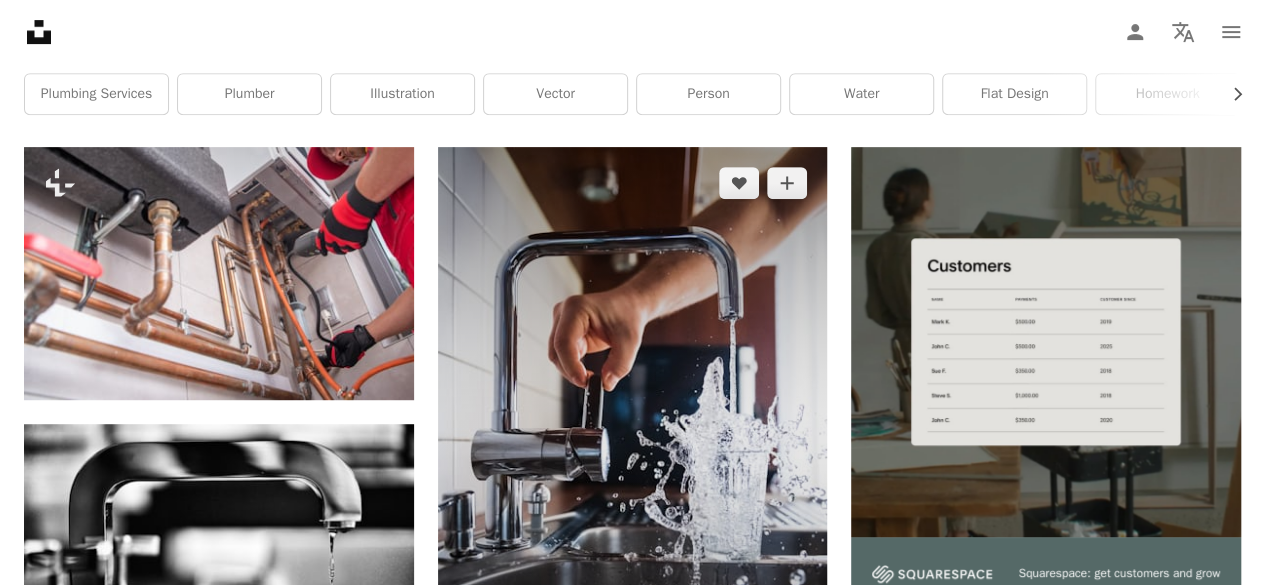scroll, scrollTop: 500, scrollLeft: 0, axis: vertical 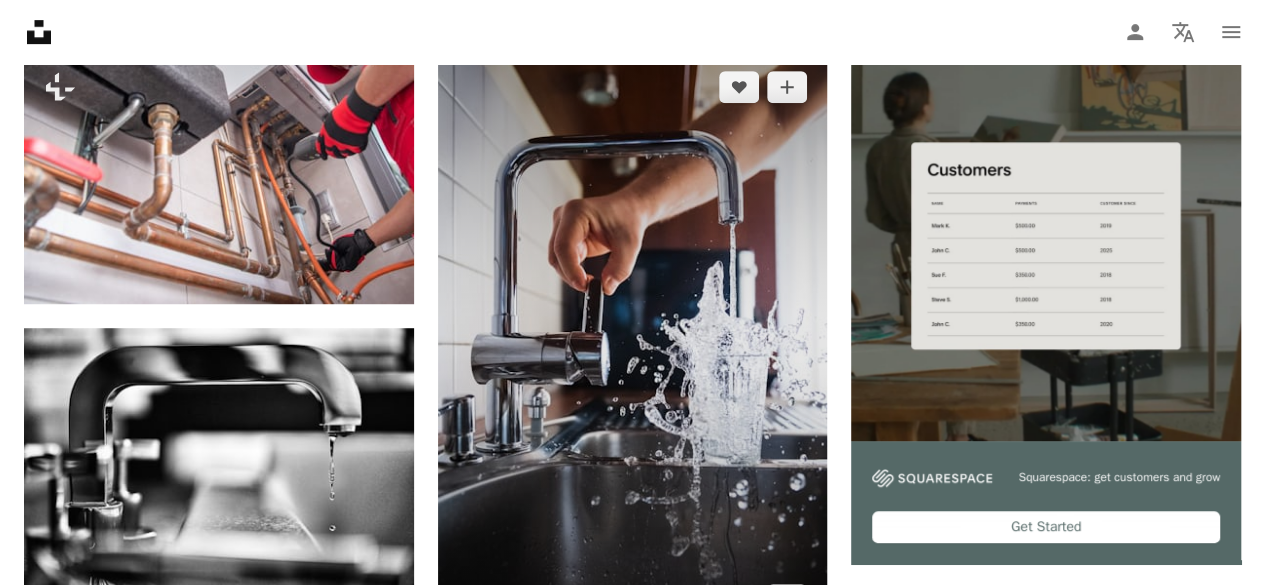 click at bounding box center [633, 343] 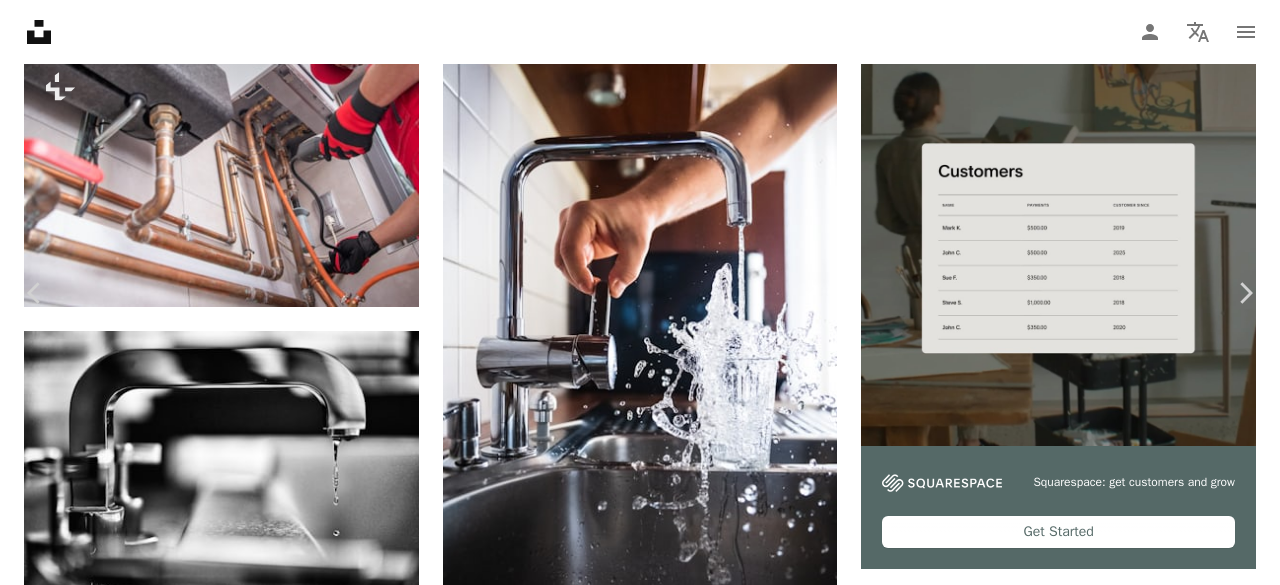 click on "Download free" at bounding box center (1081, 6636) 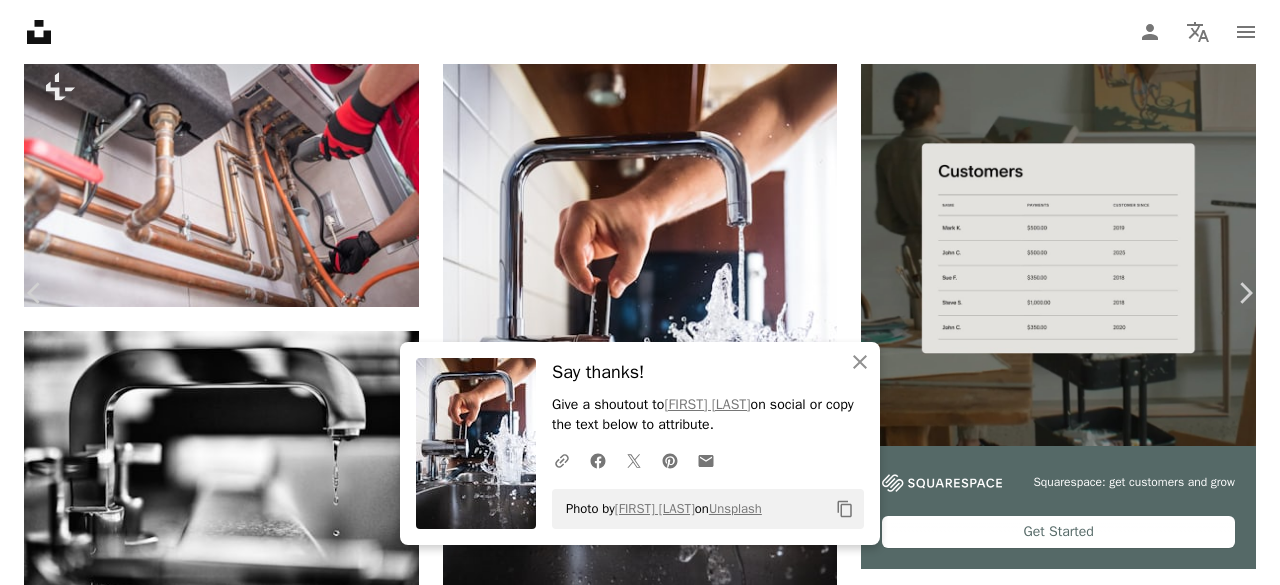 click on "Chevron down" 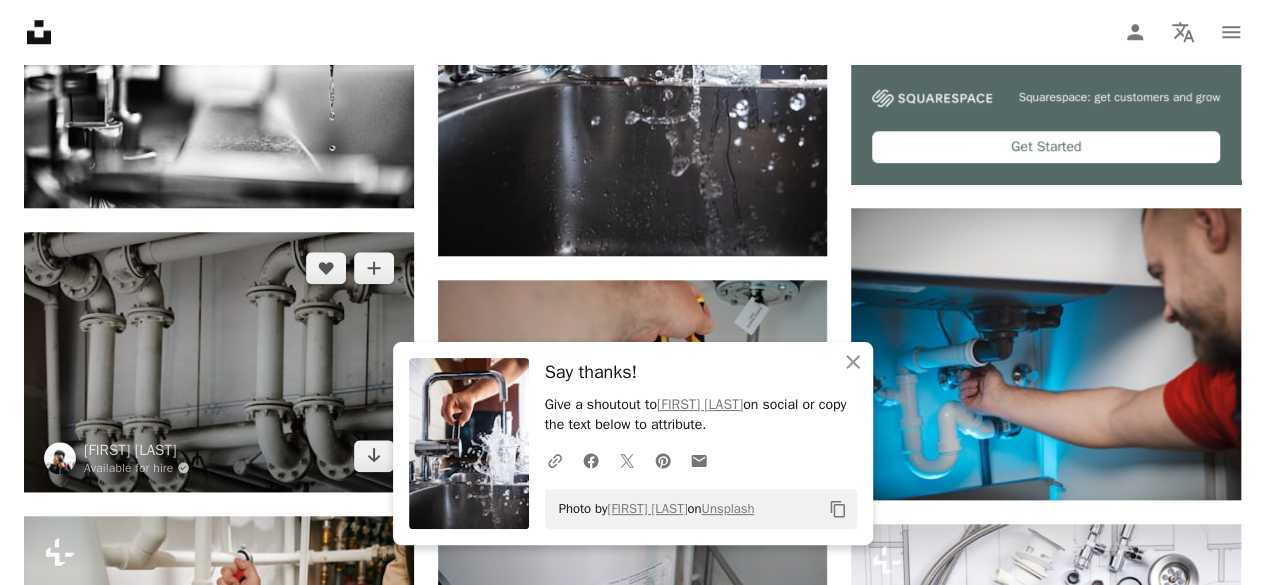 scroll, scrollTop: 900, scrollLeft: 0, axis: vertical 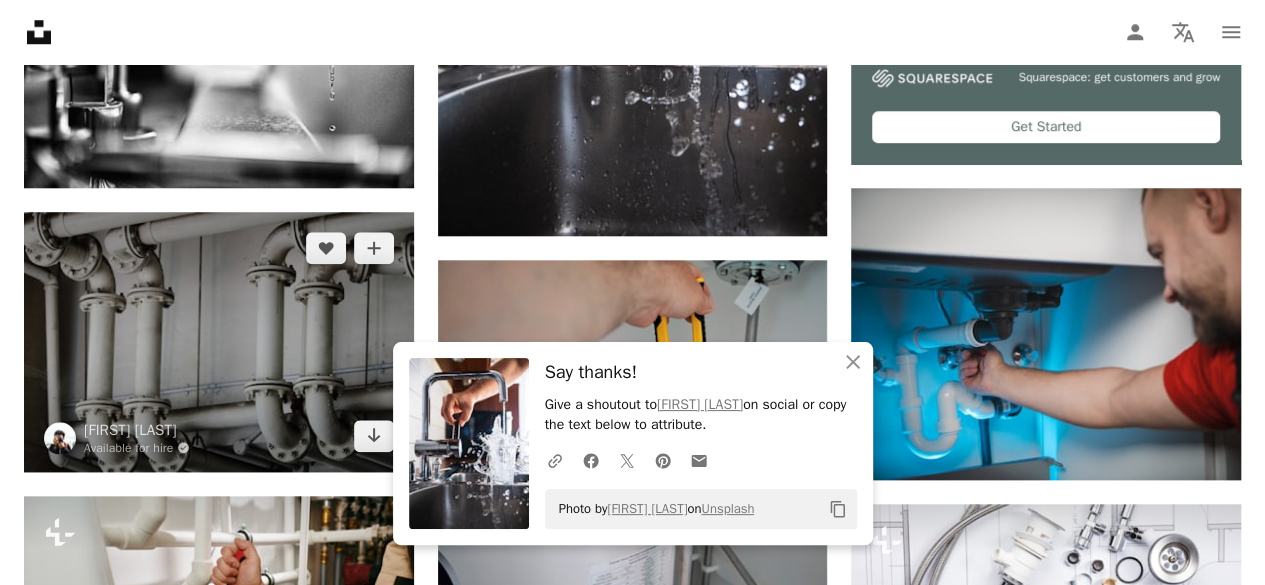 click at bounding box center (219, 342) 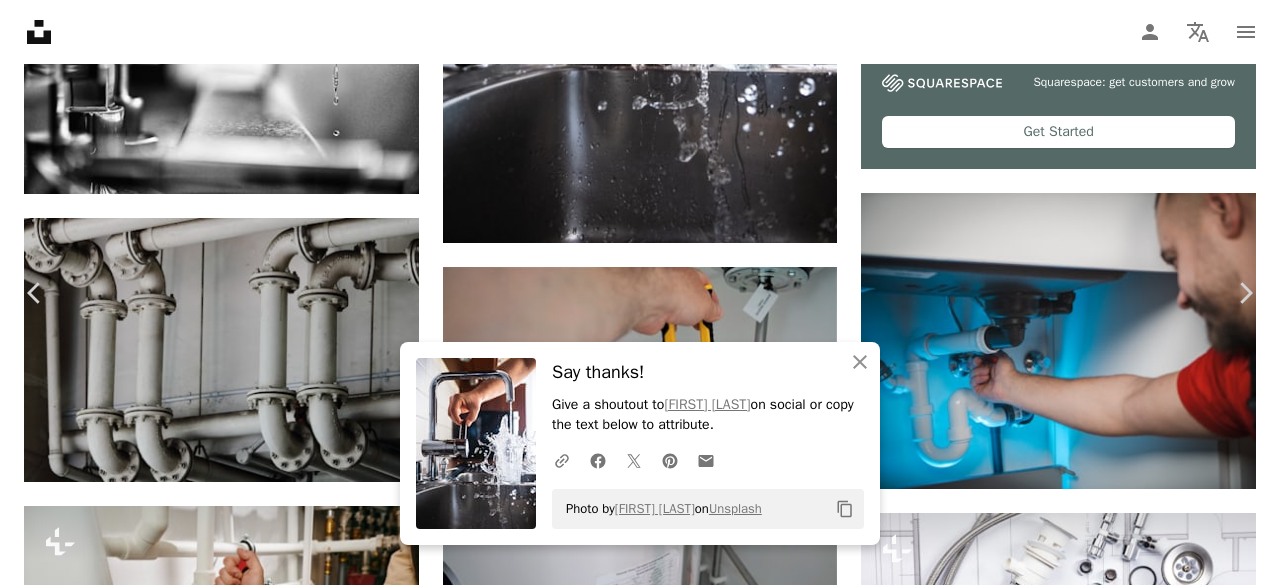 click on "Chevron down" 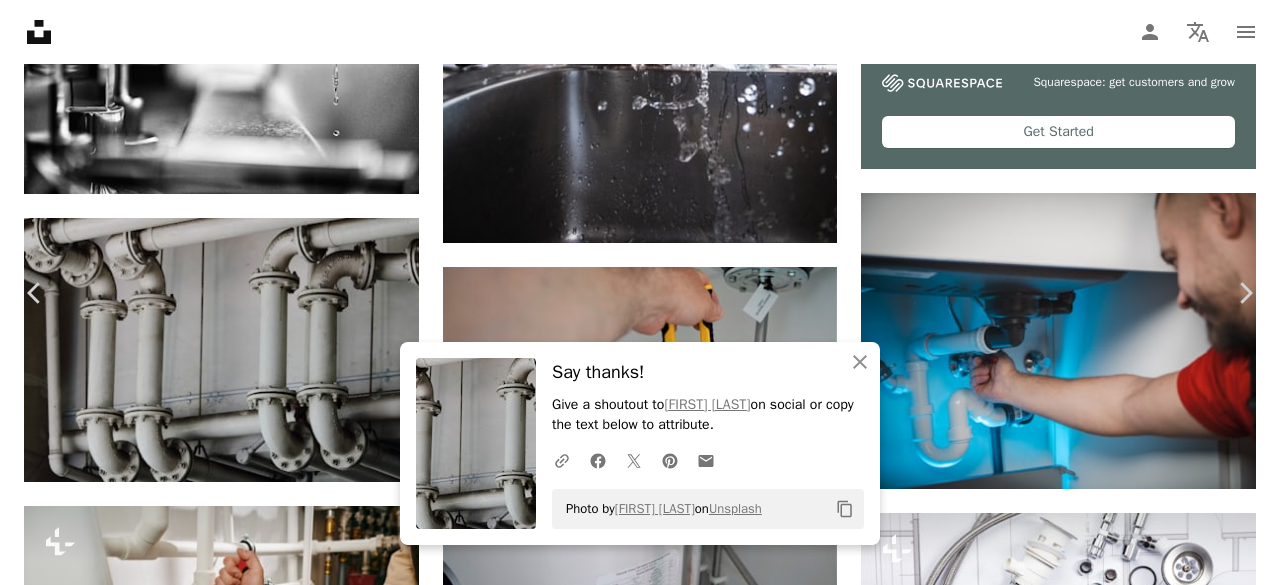 click on "[FIRST] [LAST]" at bounding box center [640, 6481] 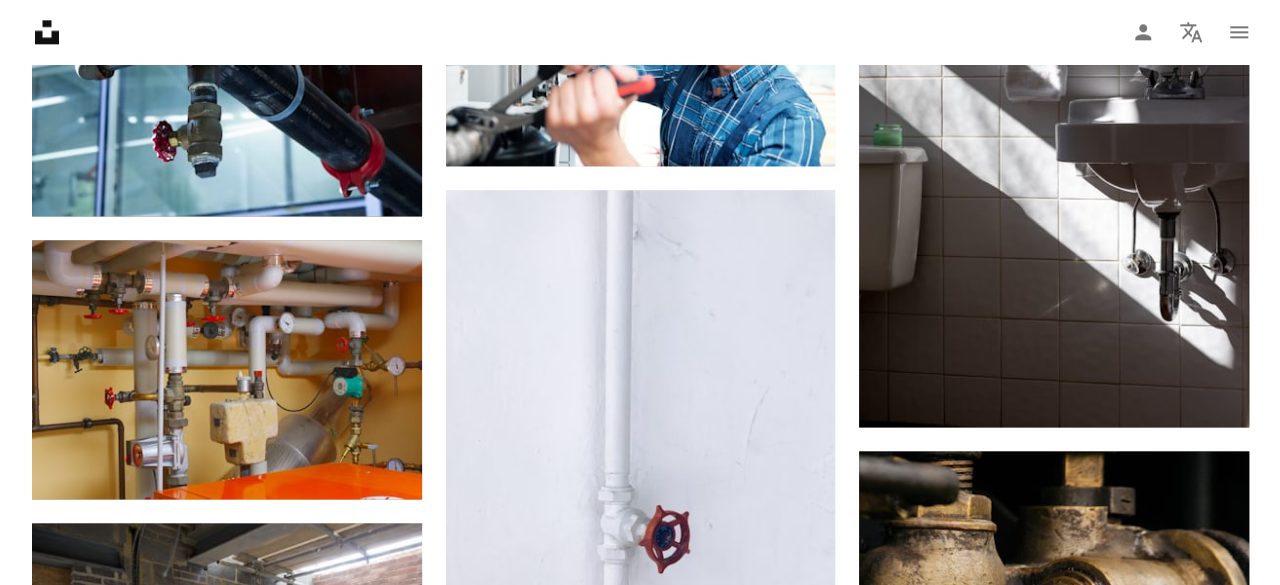 scroll, scrollTop: 5200, scrollLeft: 0, axis: vertical 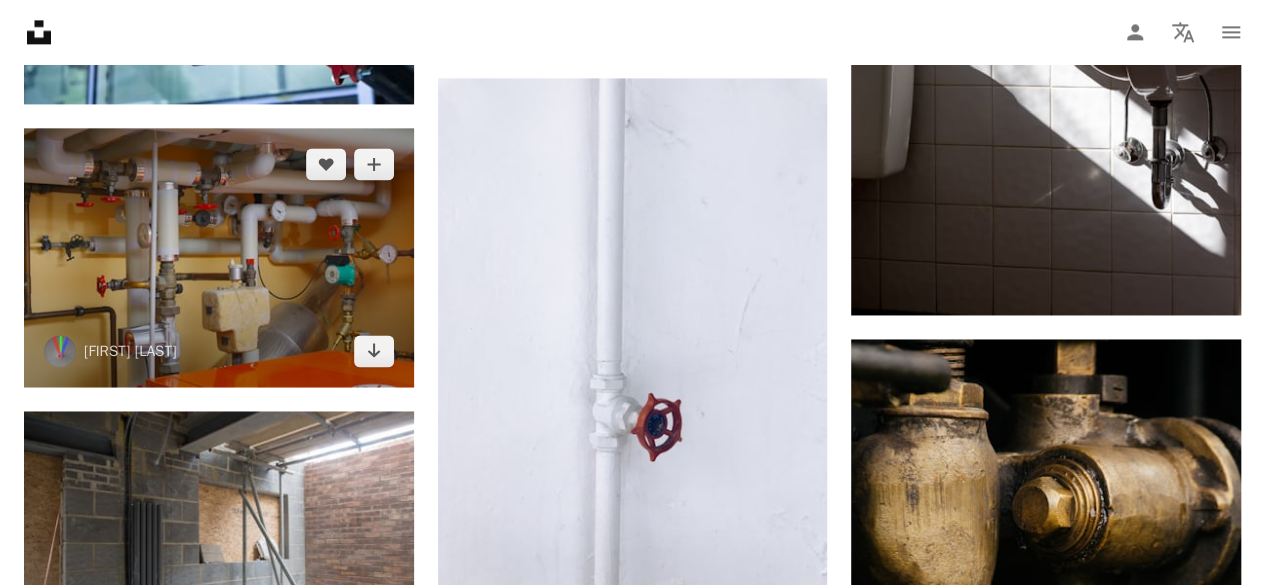 click at bounding box center [219, 257] 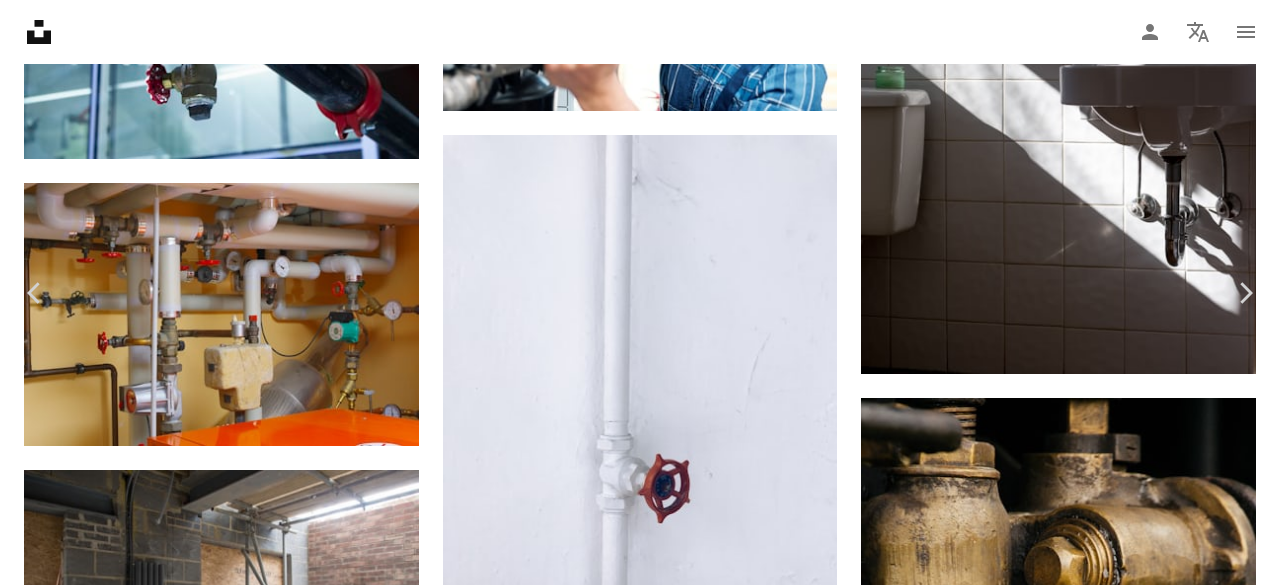 click on "Chevron down" 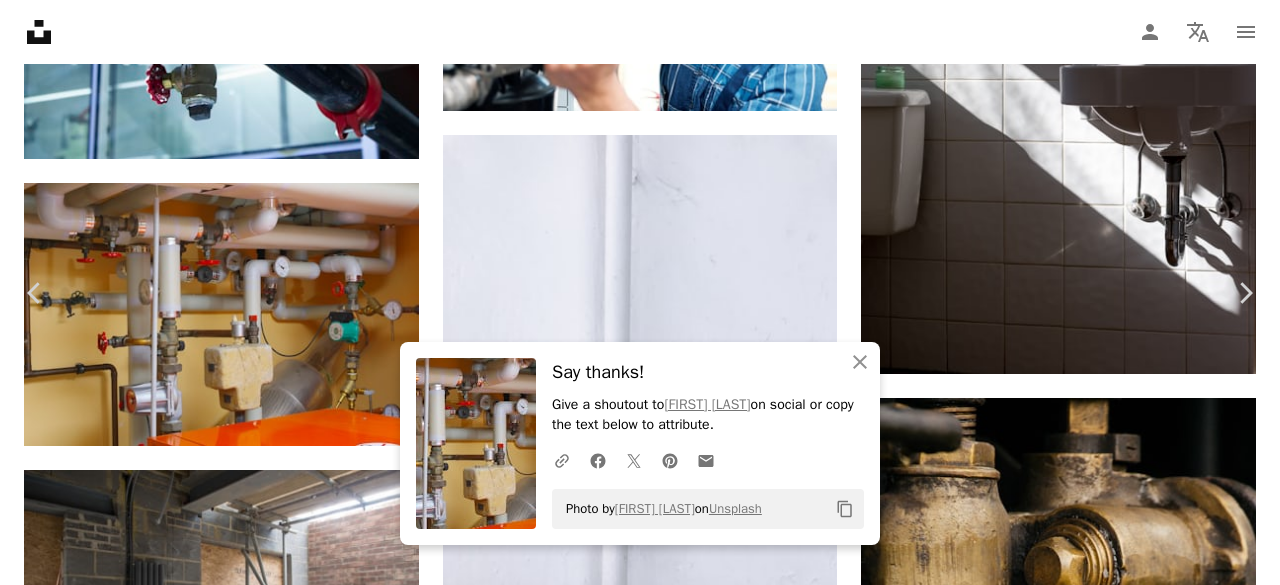 scroll, scrollTop: 300, scrollLeft: 0, axis: vertical 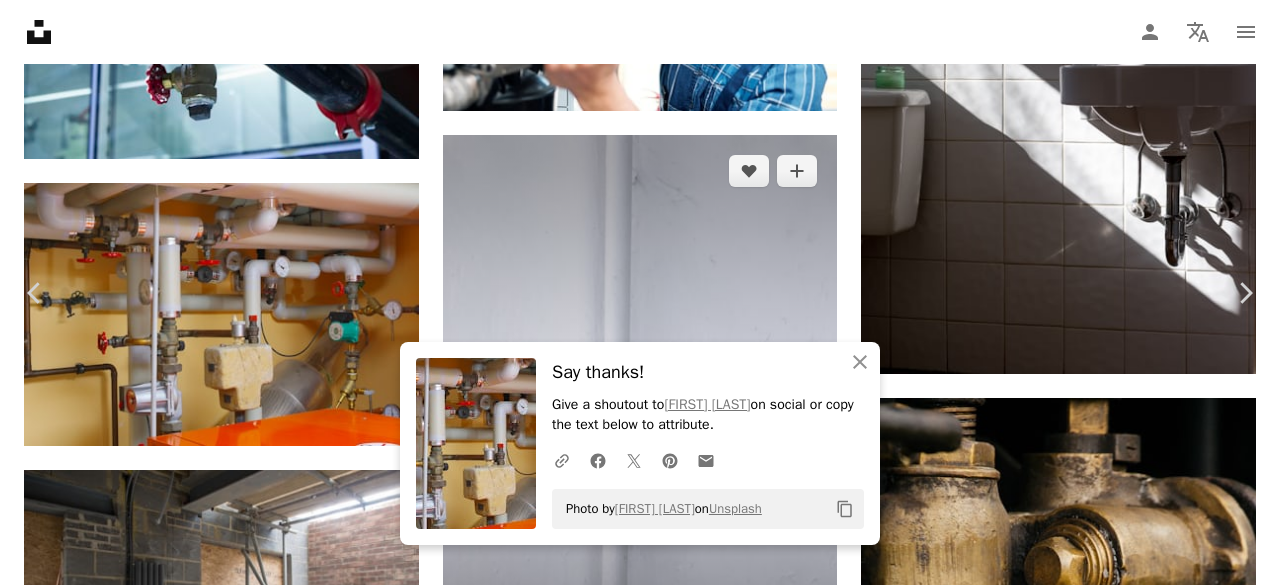 drag, startPoint x: 1216, startPoint y: 63, endPoint x: 744, endPoint y: 131, distance: 476.87314 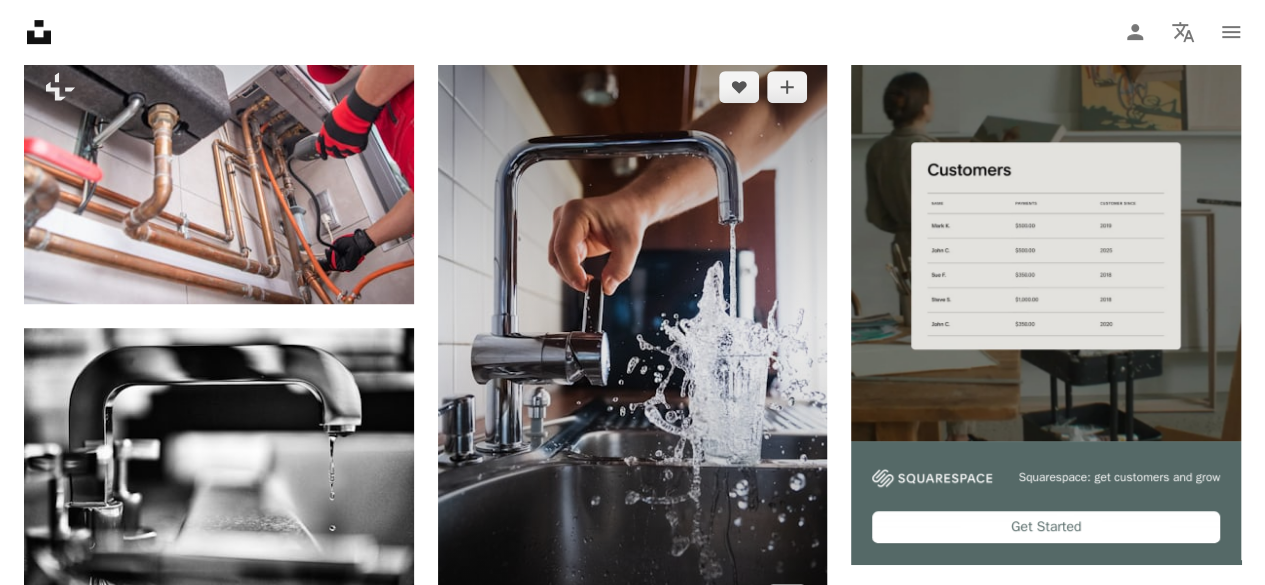 scroll, scrollTop: 0, scrollLeft: 0, axis: both 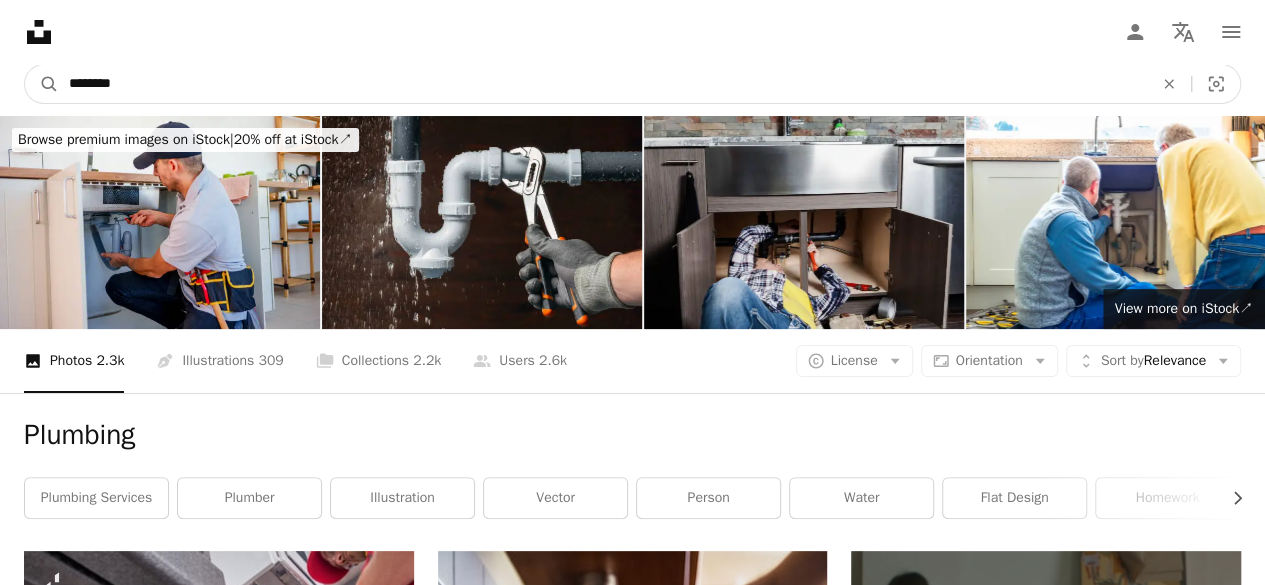 click on "********" at bounding box center (603, 84) 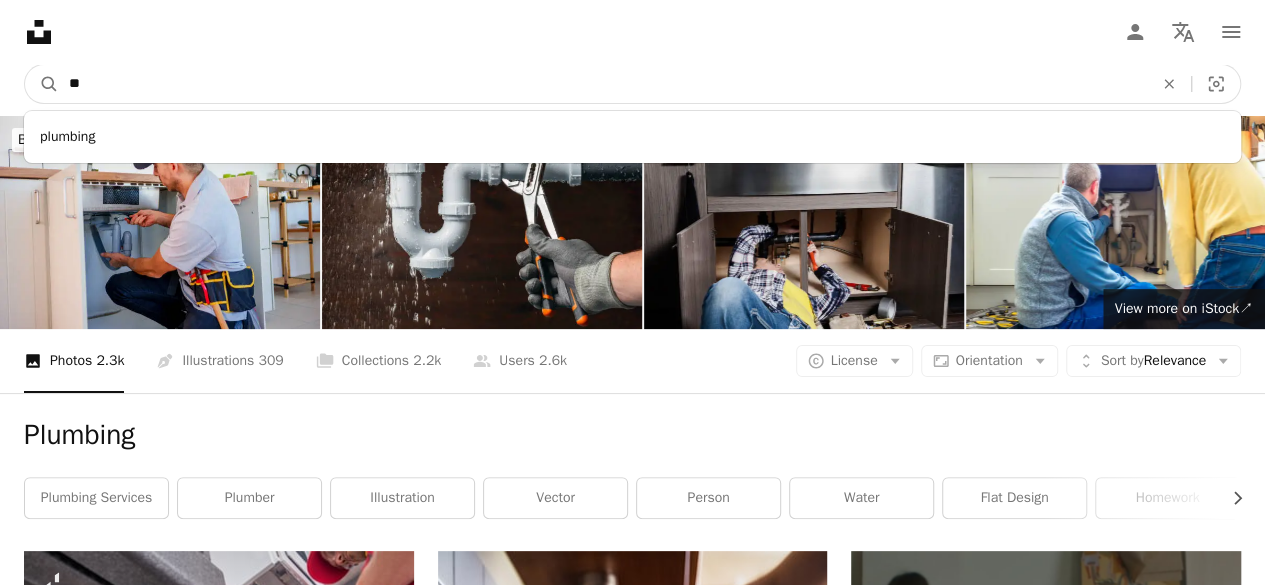 type on "*" 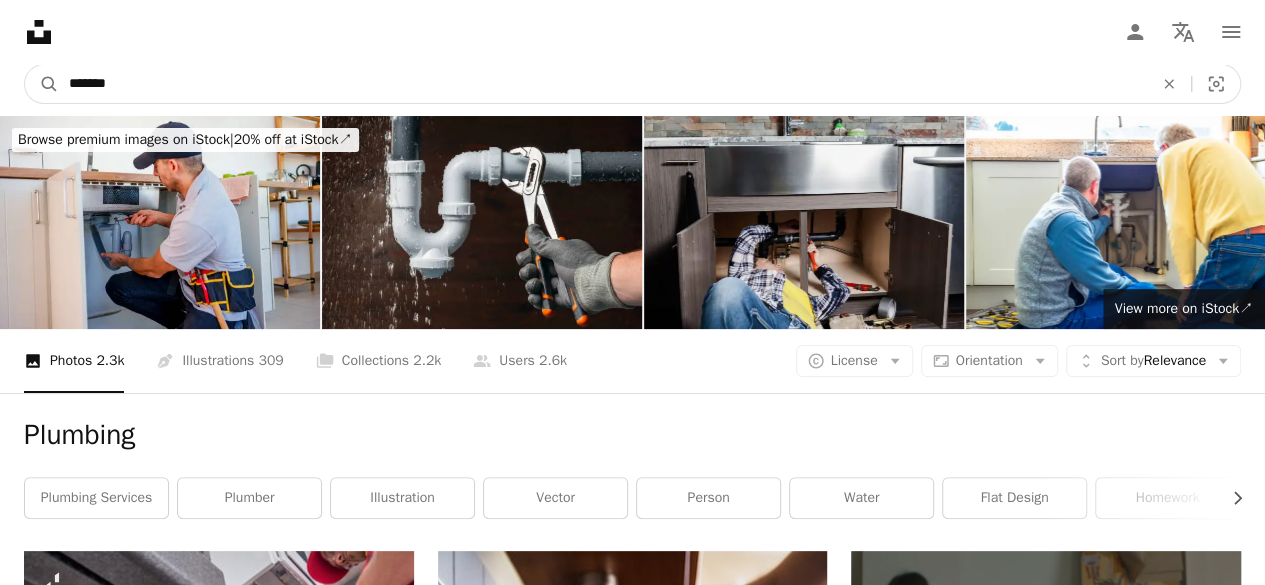 type on "*******" 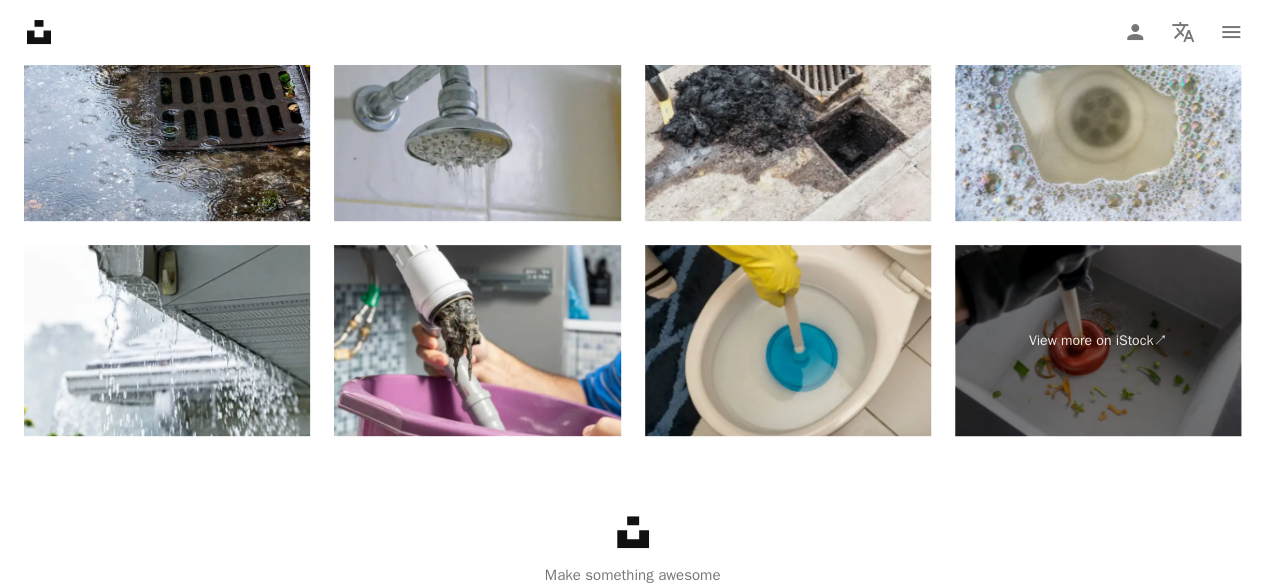 scroll, scrollTop: 4092, scrollLeft: 0, axis: vertical 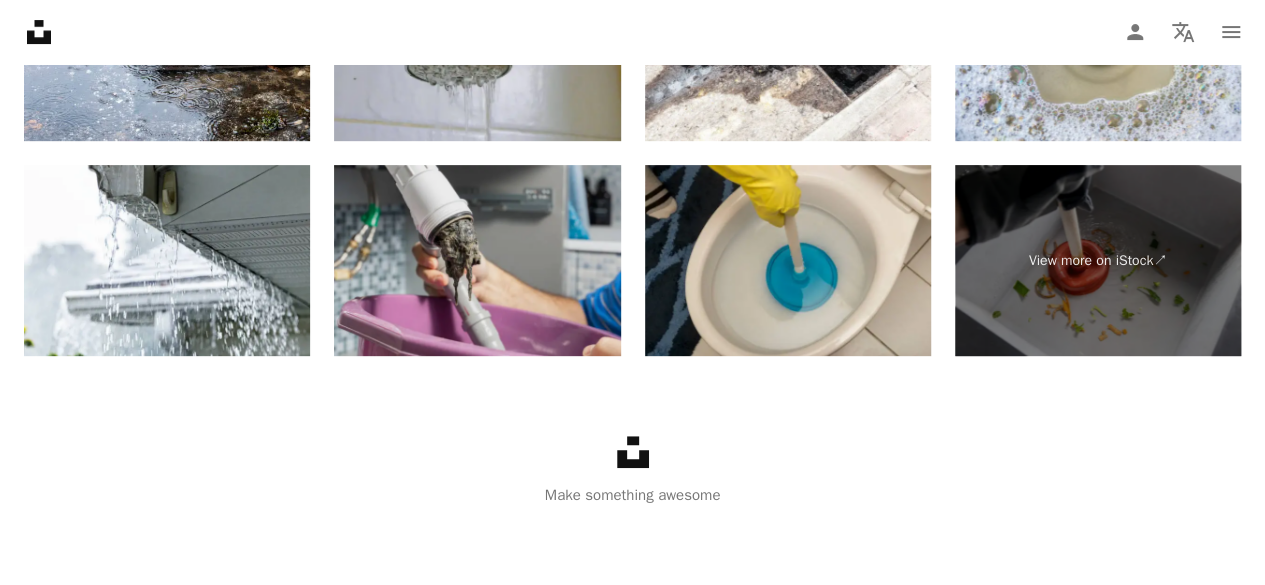 click at bounding box center (477, 260) 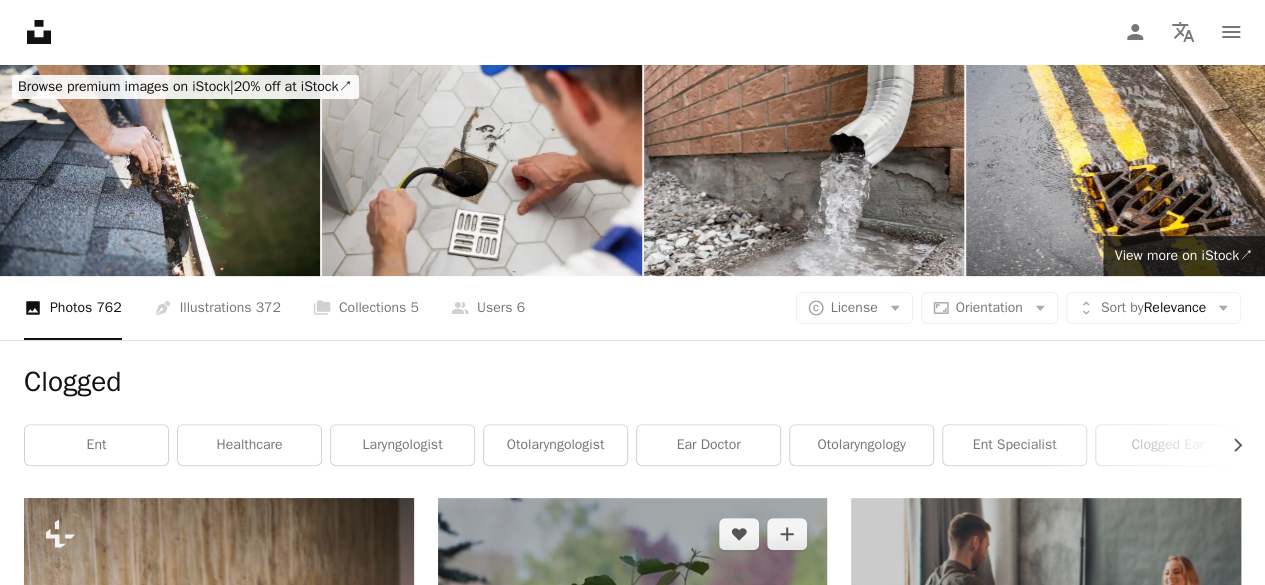 scroll, scrollTop: 0, scrollLeft: 0, axis: both 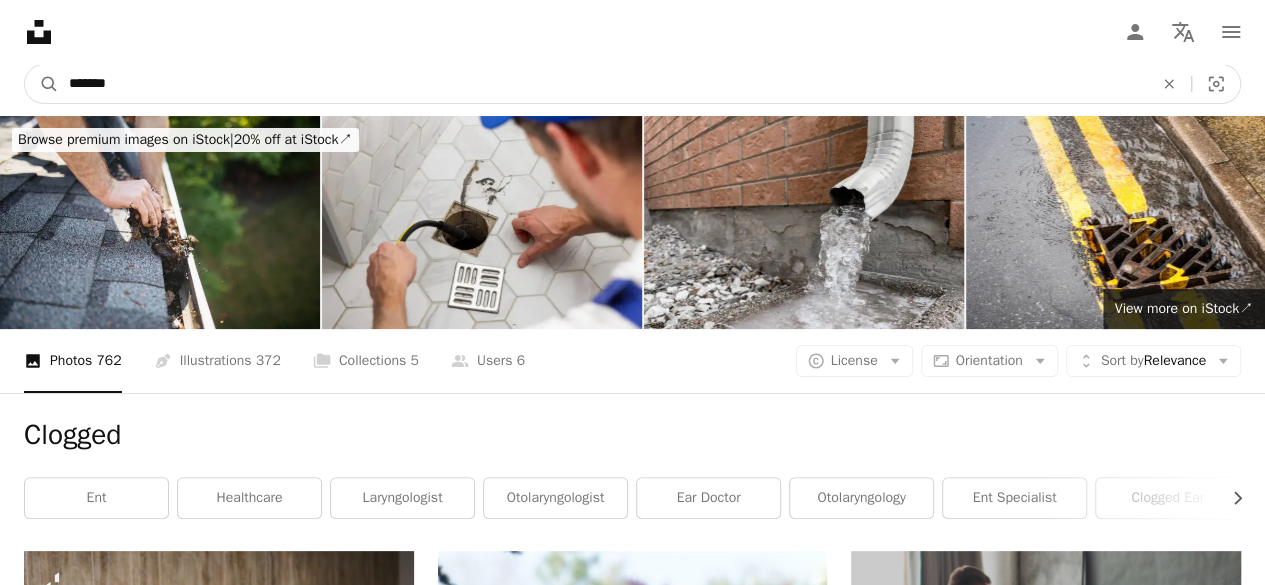 click on "*******" at bounding box center (603, 84) 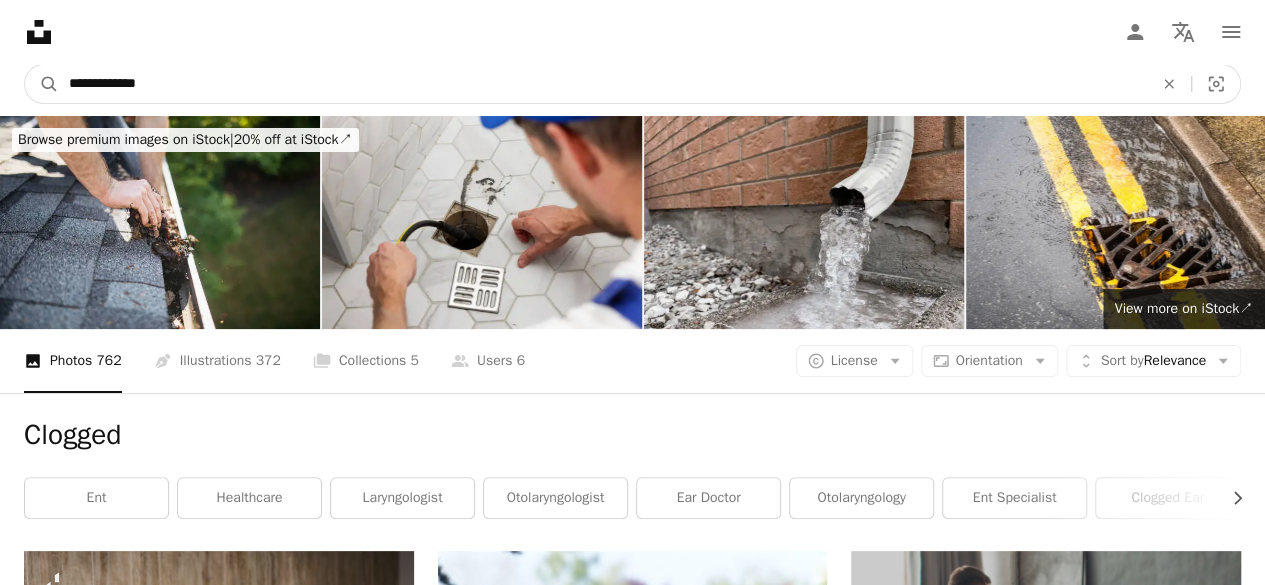 type on "**********" 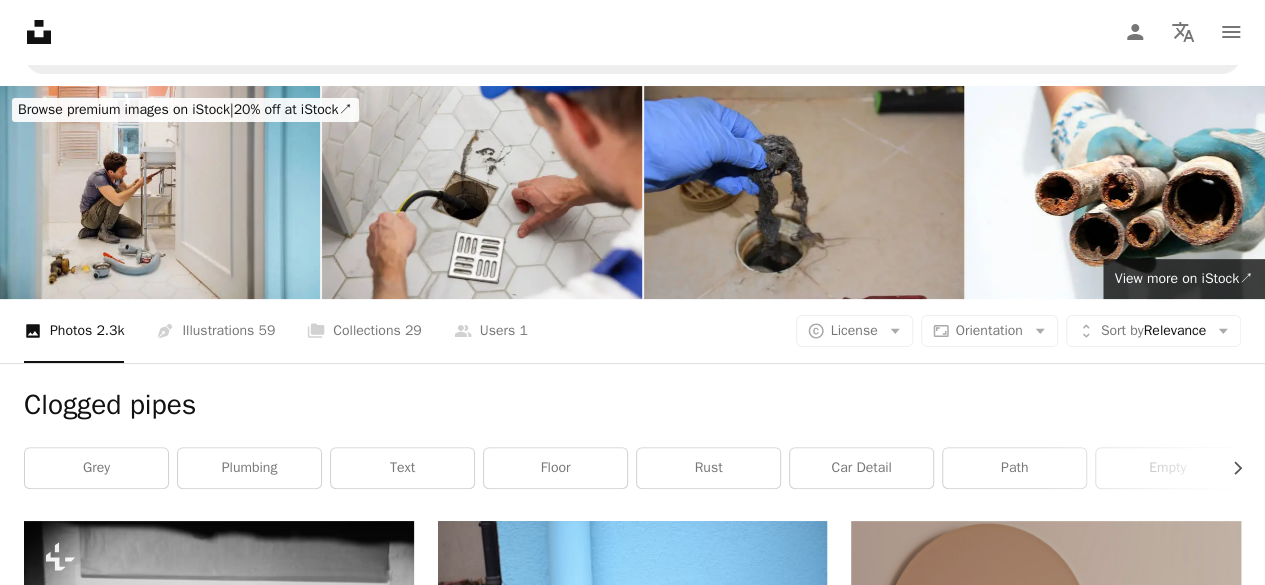 scroll, scrollTop: 0, scrollLeft: 0, axis: both 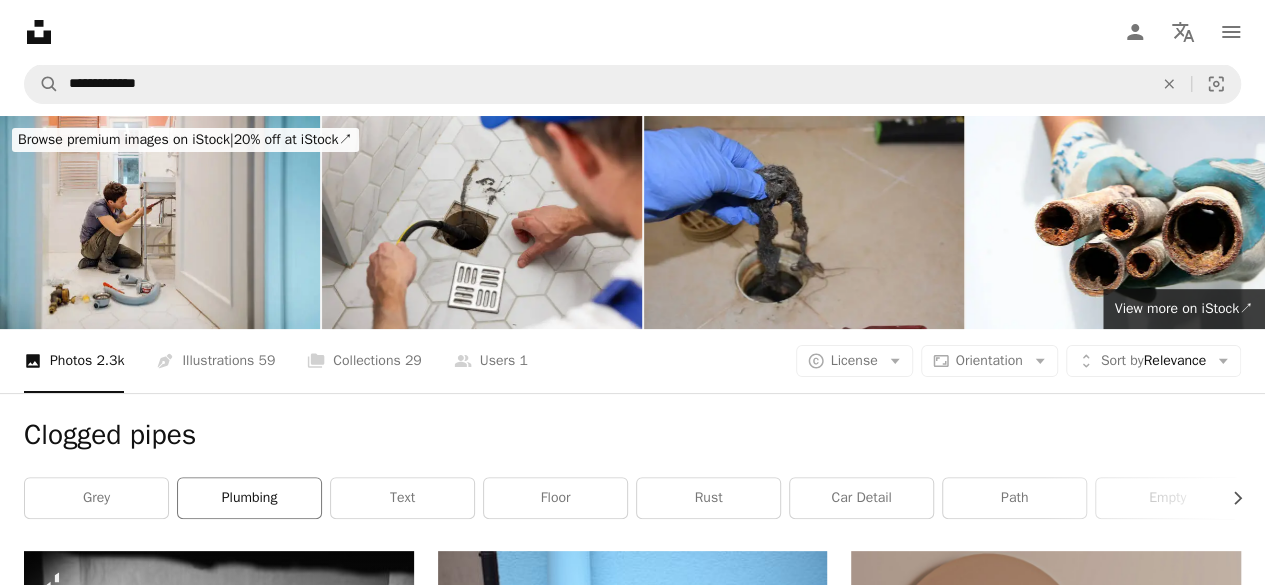 click on "plumbing" at bounding box center [249, 498] 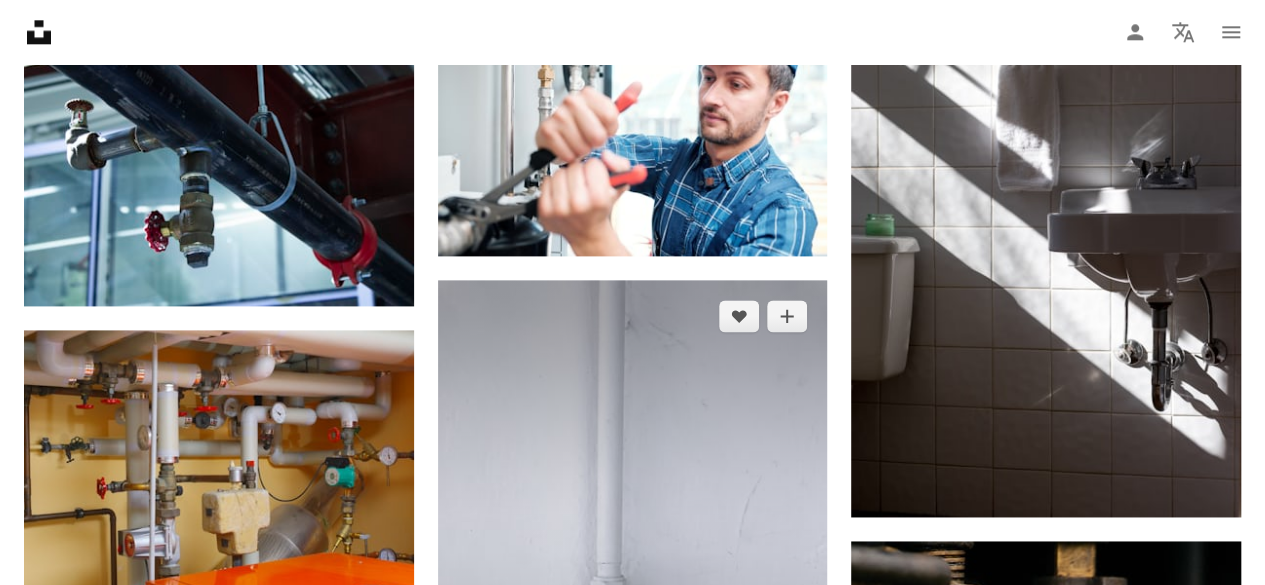 scroll, scrollTop: 5000, scrollLeft: 0, axis: vertical 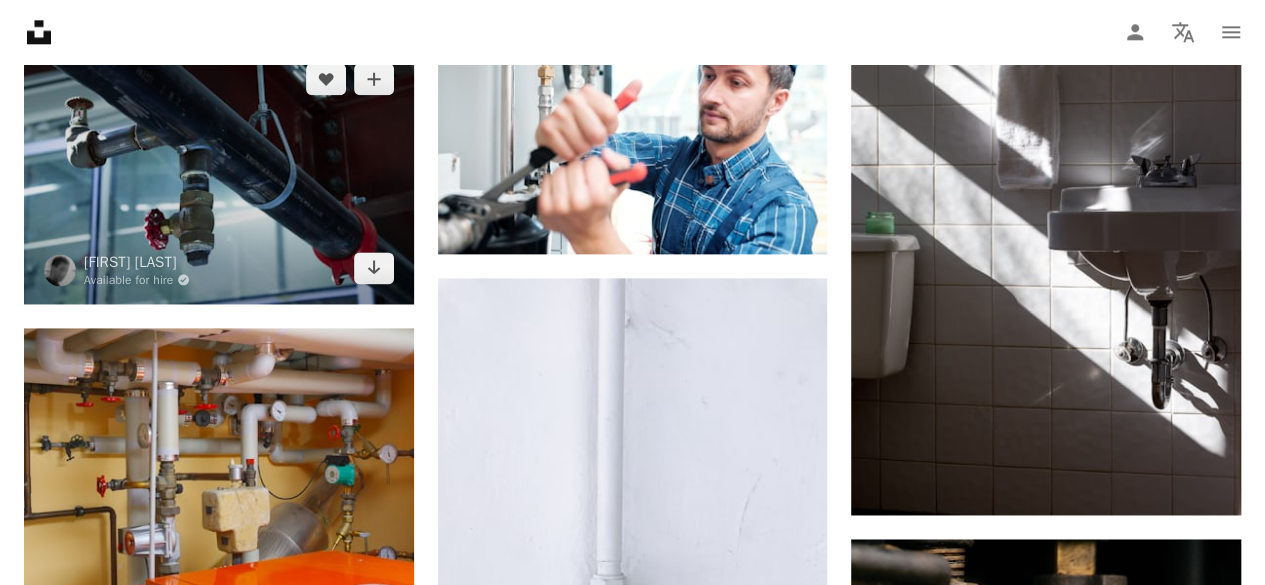 click at bounding box center (219, 173) 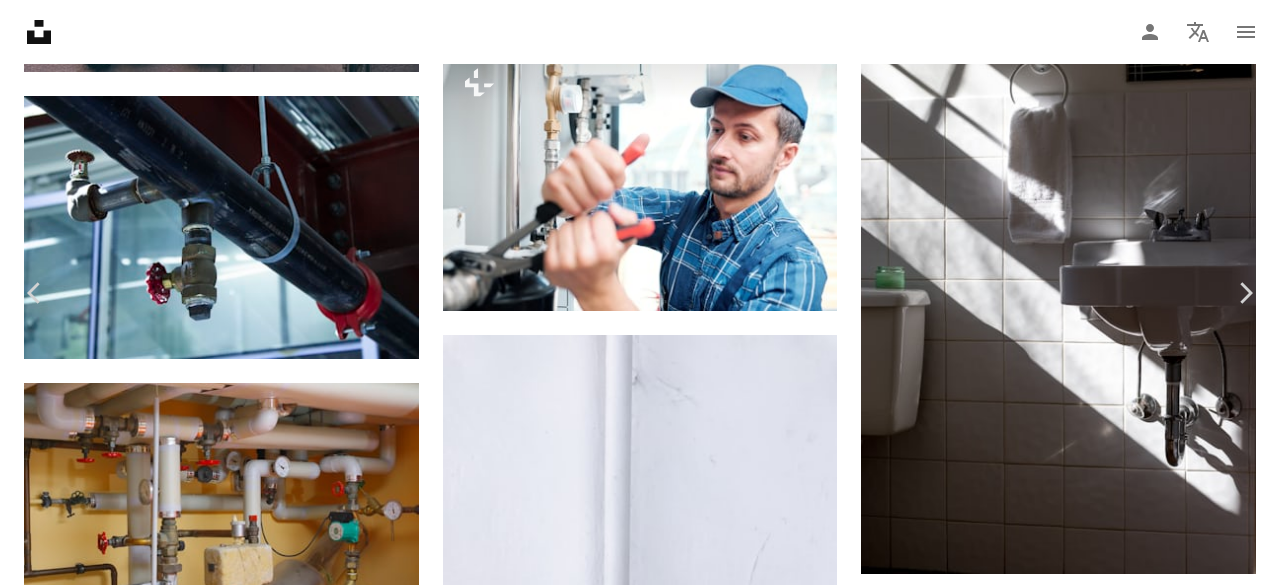 click on "Chevron down" 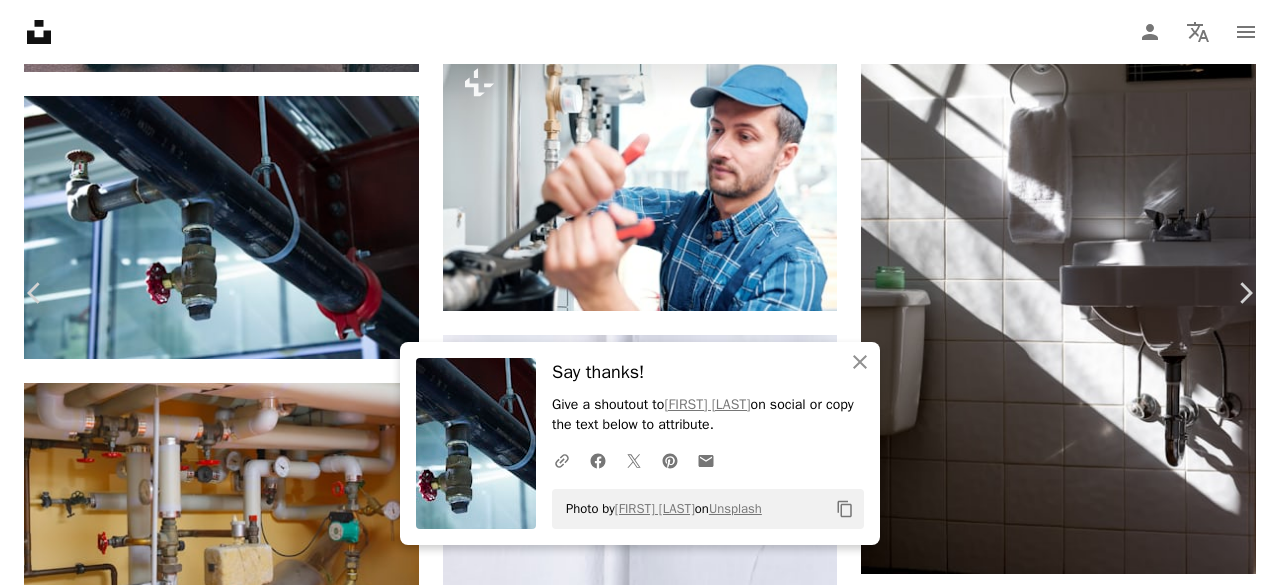 click on "[FIRST] [LAST]" at bounding box center (640, -62) 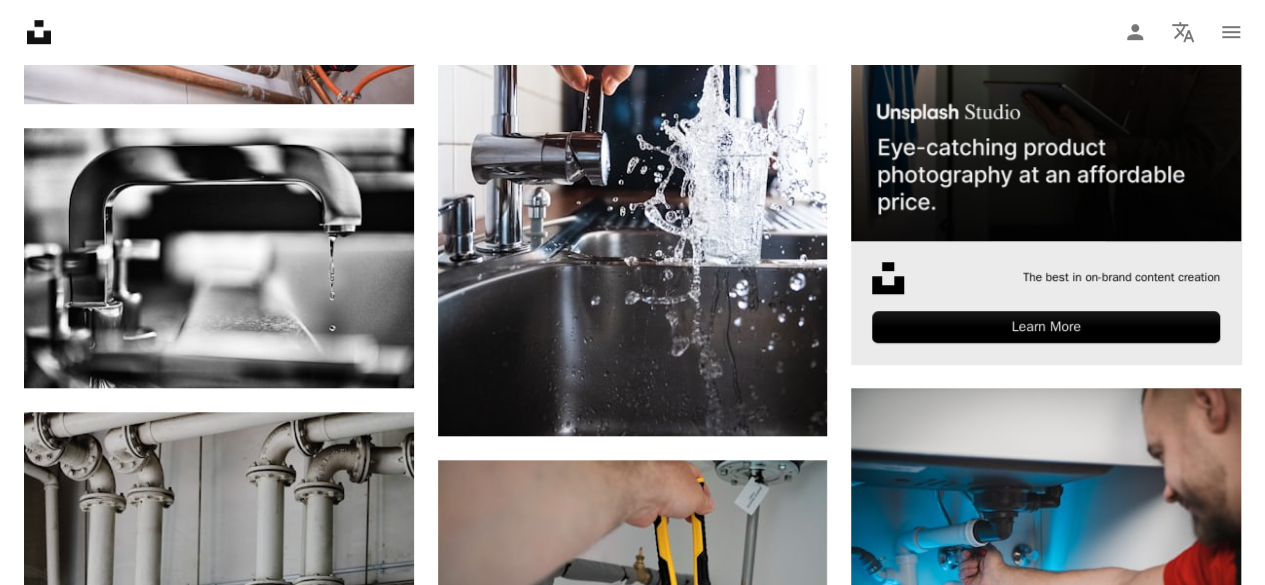 scroll, scrollTop: 1000, scrollLeft: 0, axis: vertical 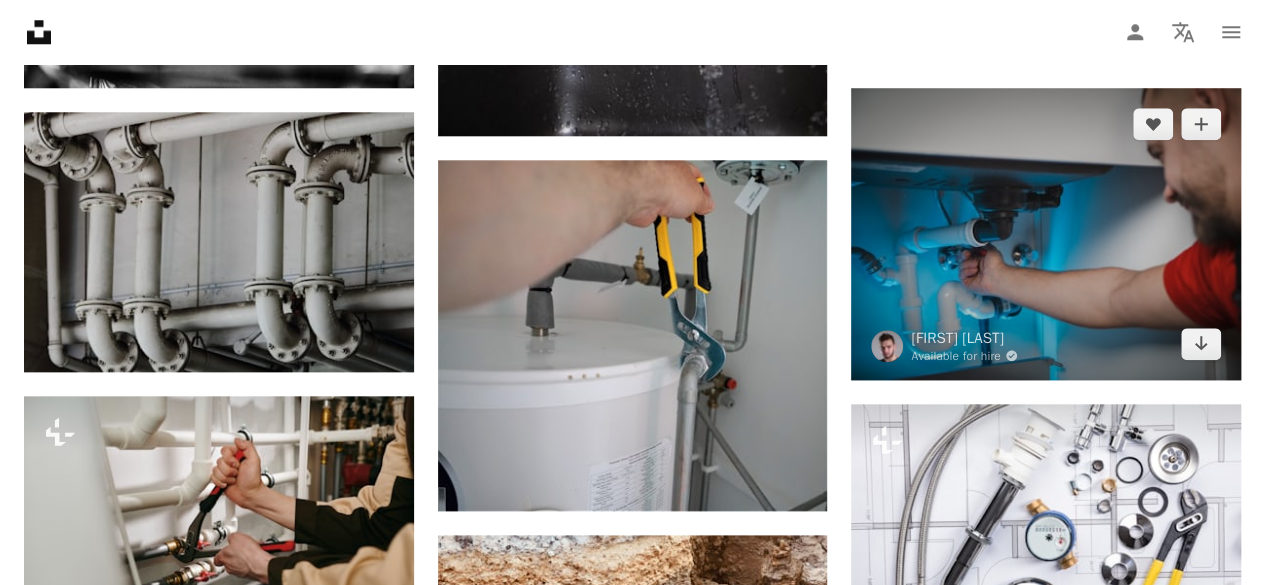 click at bounding box center [1046, 234] 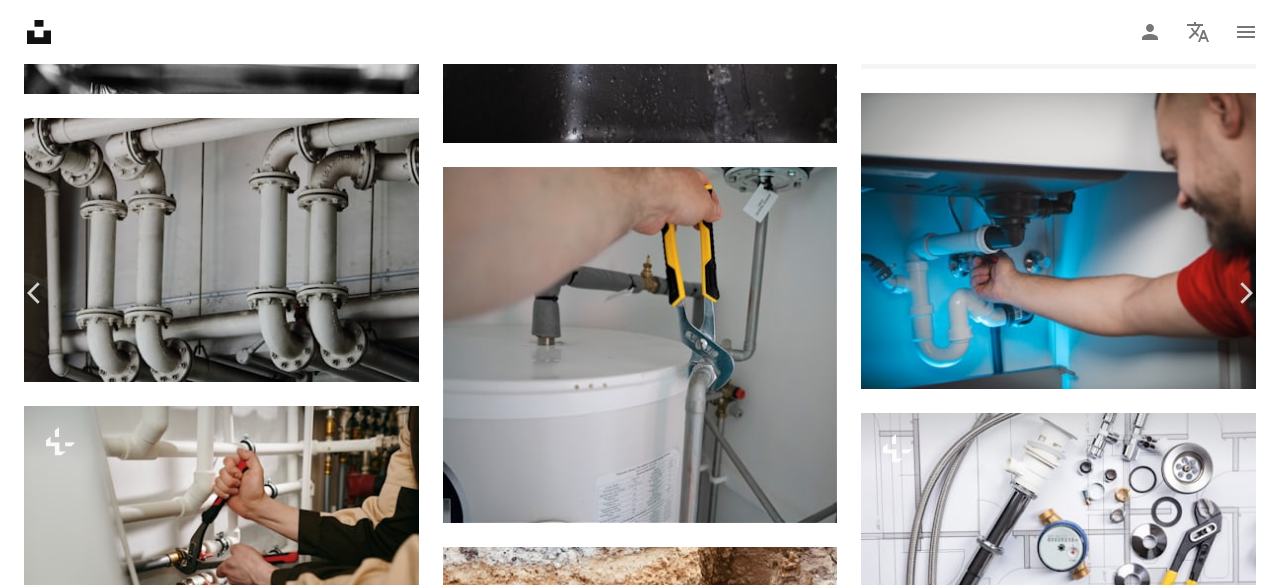 click on "Chevron down" 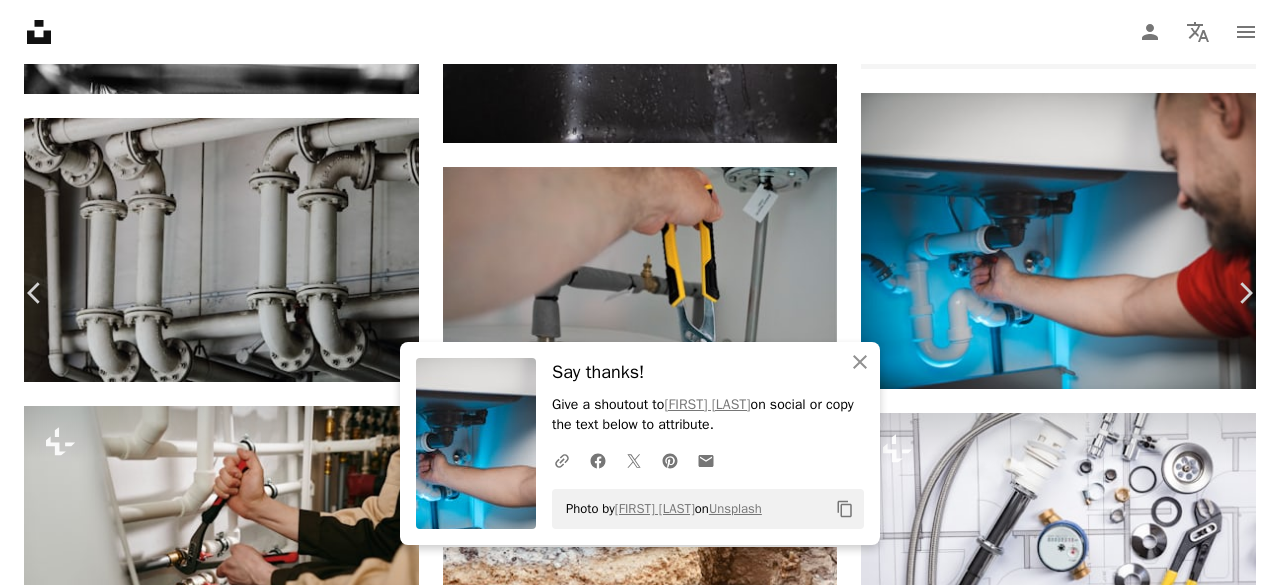 click on "[FIRST] [LAST]" at bounding box center (640, 9168) 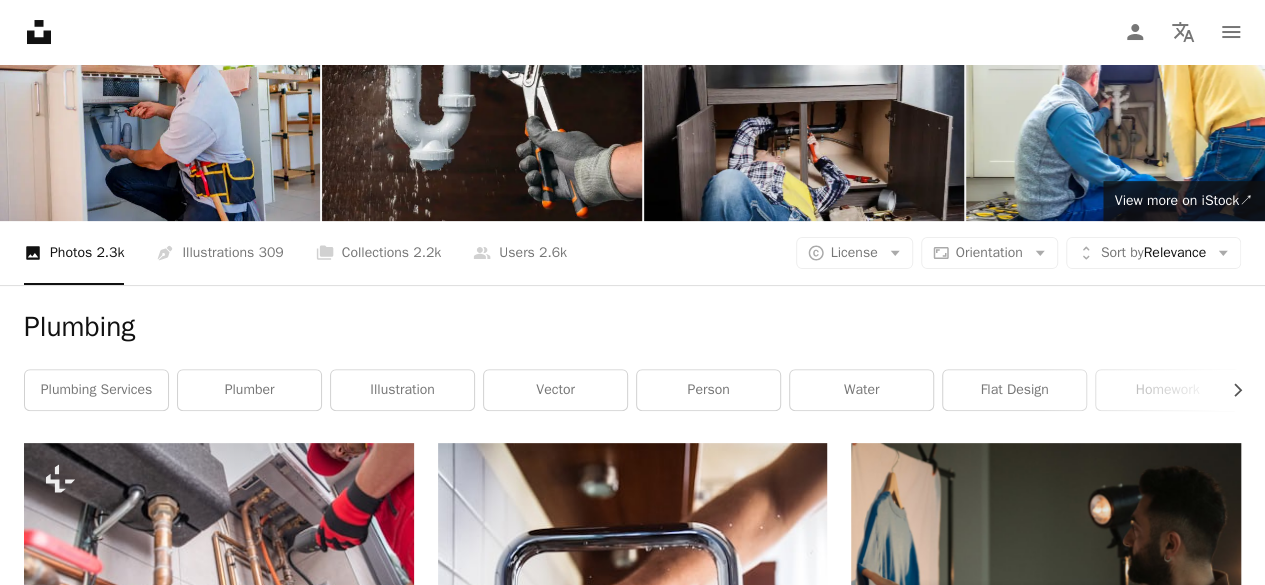 scroll, scrollTop: 0, scrollLeft: 0, axis: both 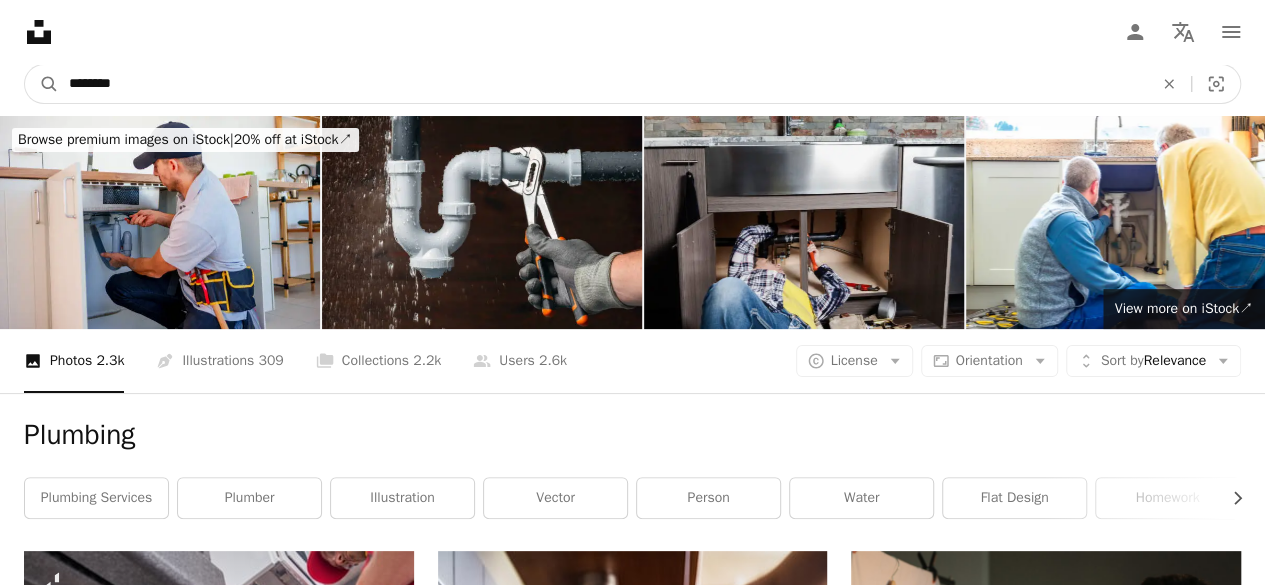 click on "********" at bounding box center (603, 84) 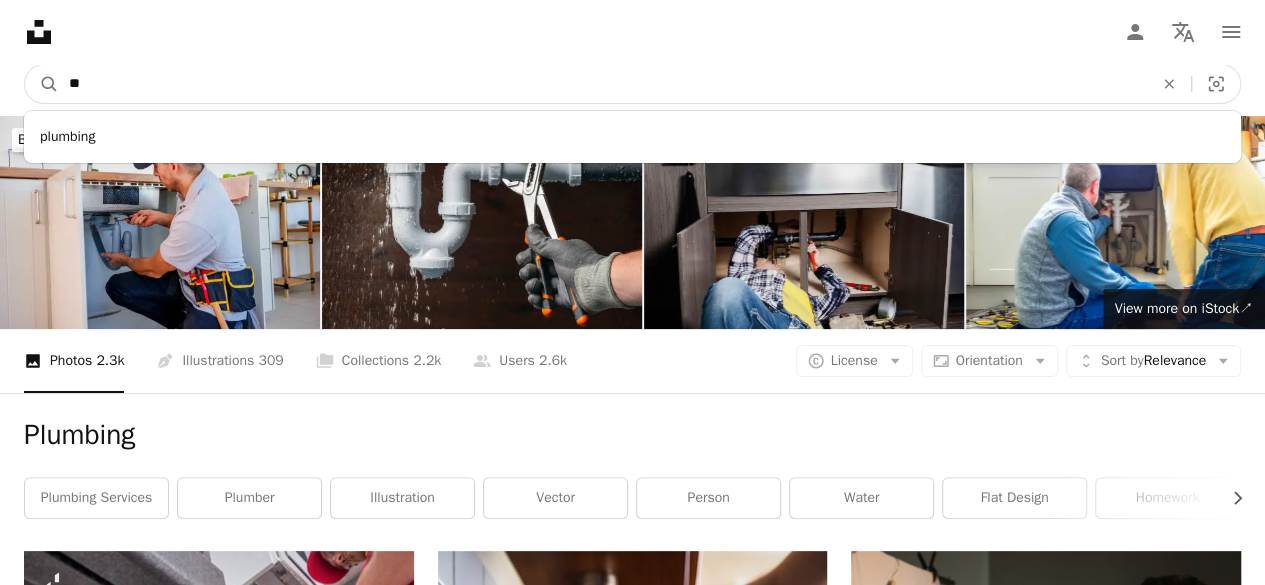 type on "*" 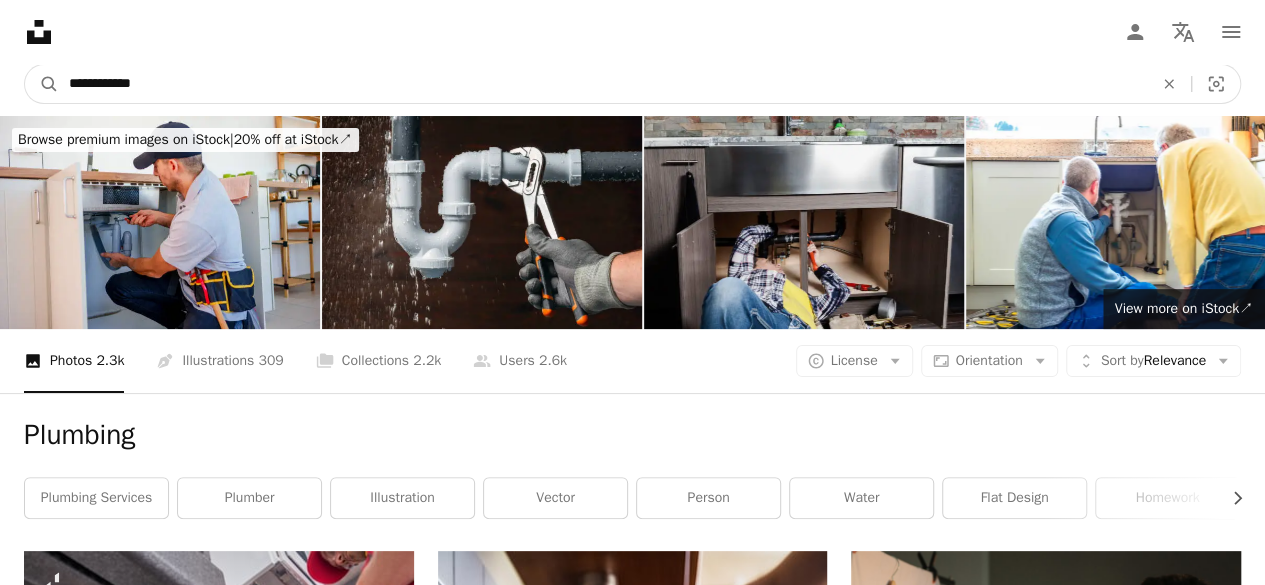 type on "**********" 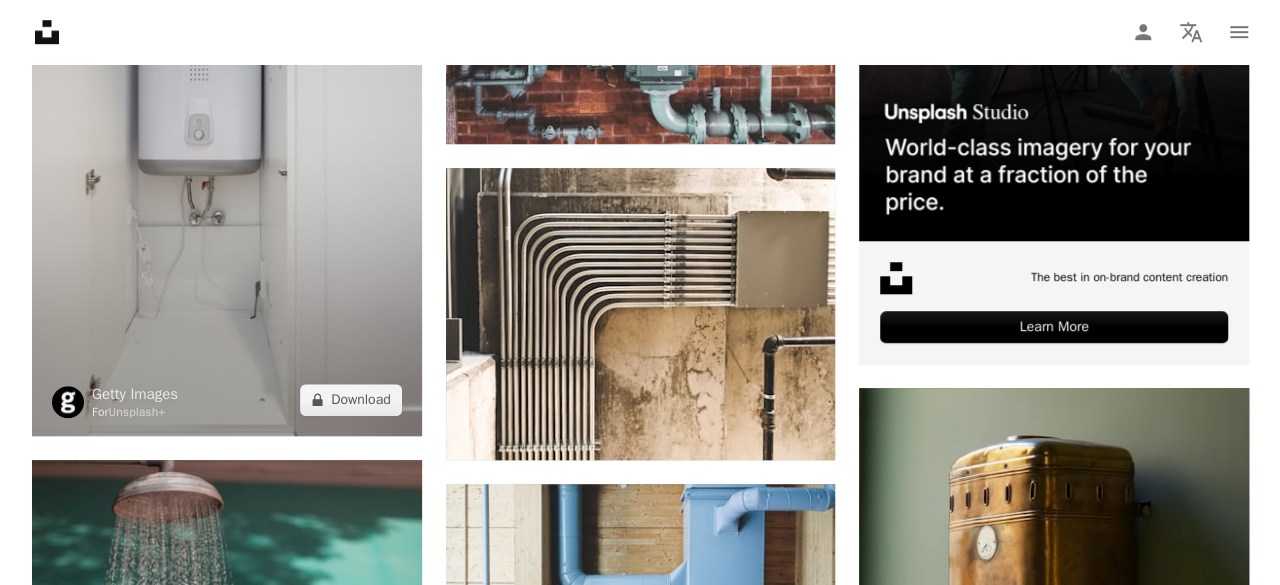 scroll, scrollTop: 800, scrollLeft: 0, axis: vertical 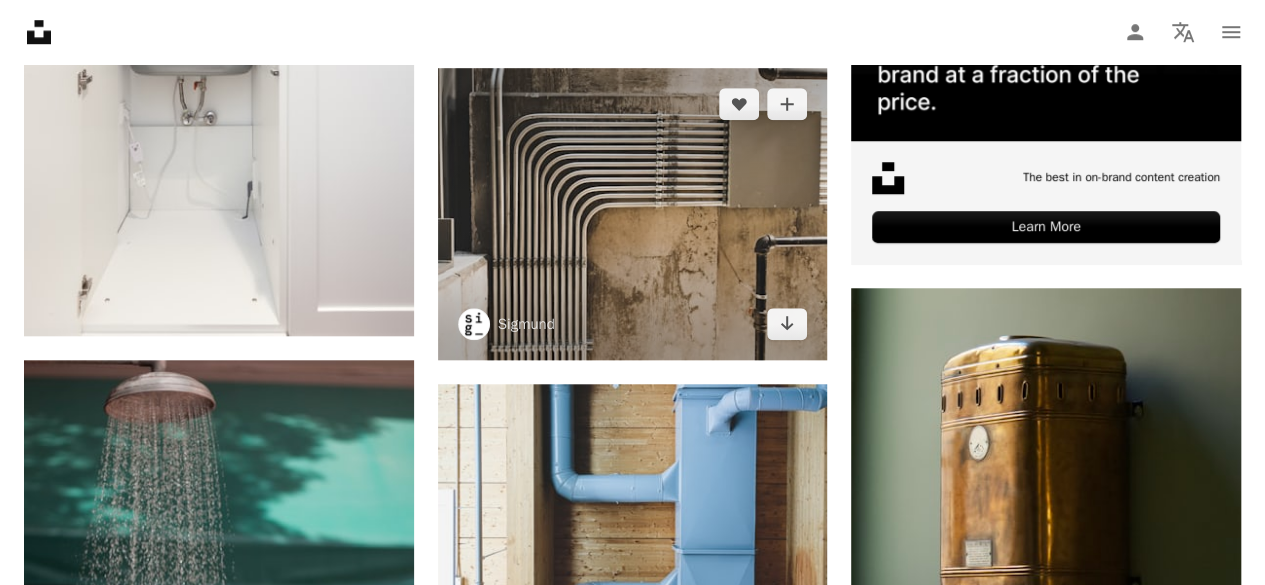 click at bounding box center (633, 214) 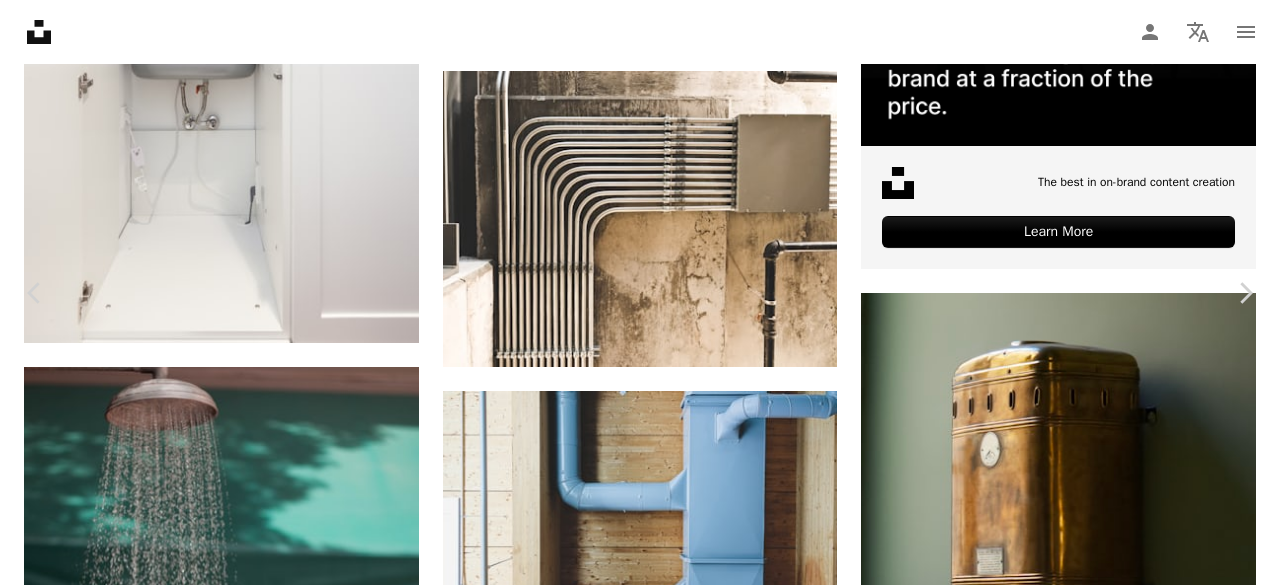 click on "Chevron down" 